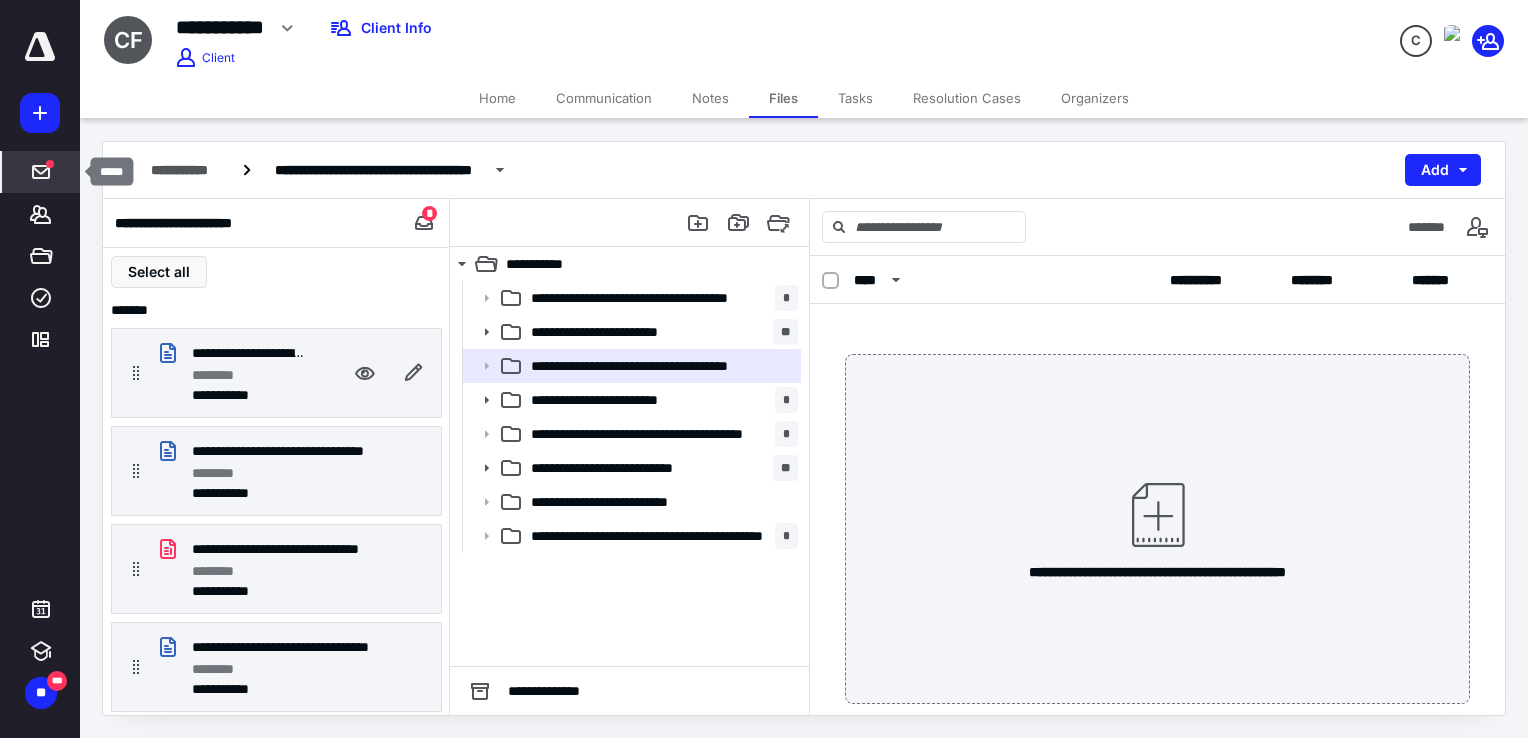 click 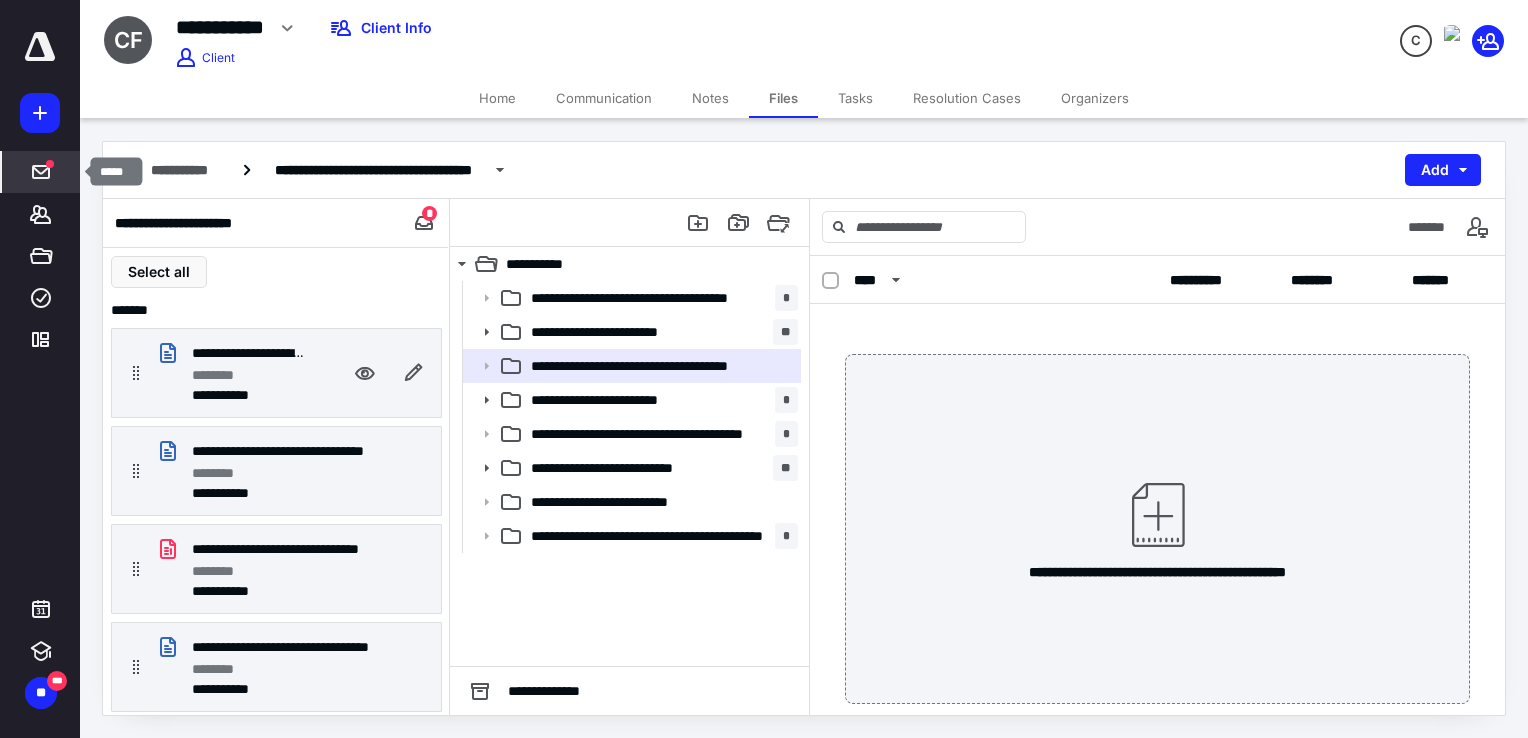 scroll, scrollTop: 0, scrollLeft: 0, axis: both 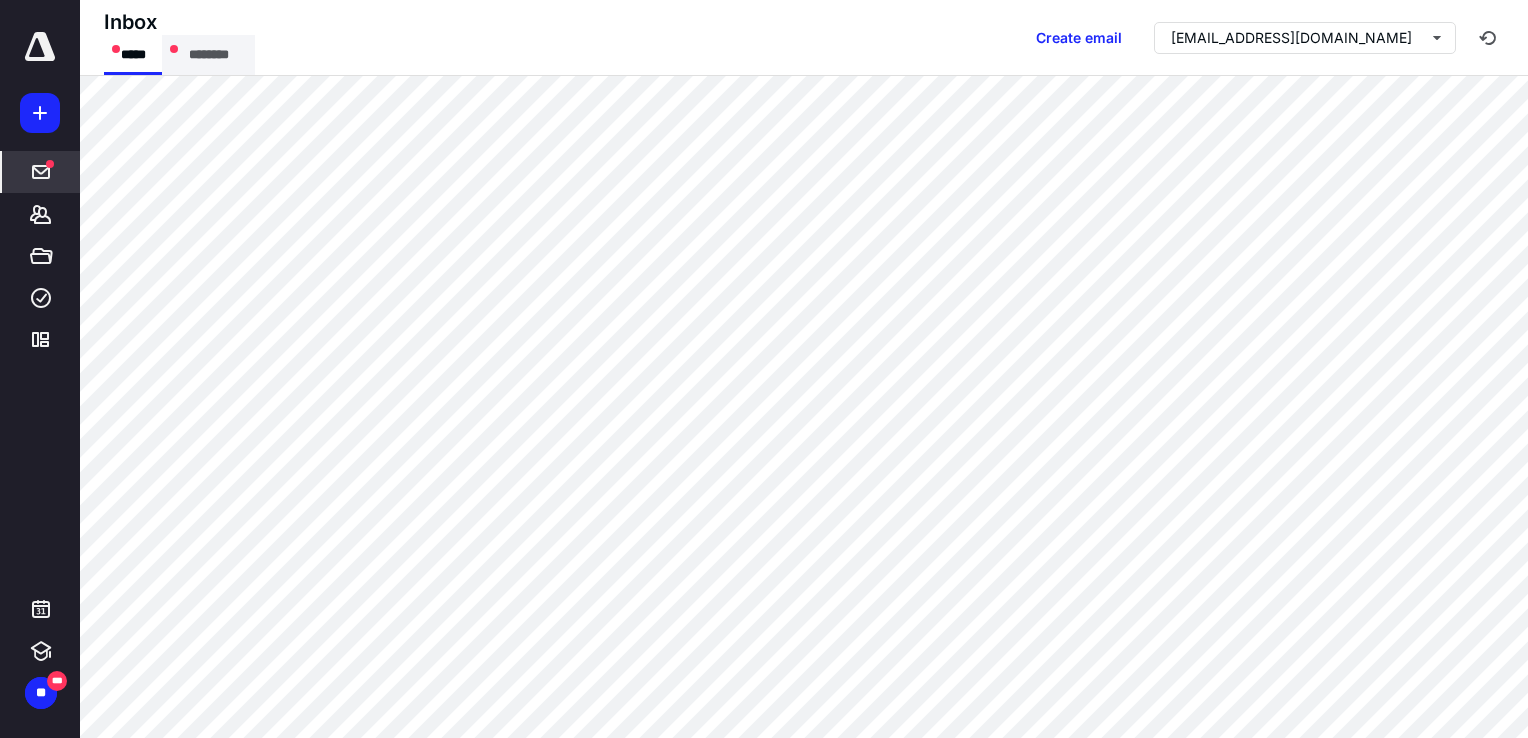 click on "********" at bounding box center [208, 55] 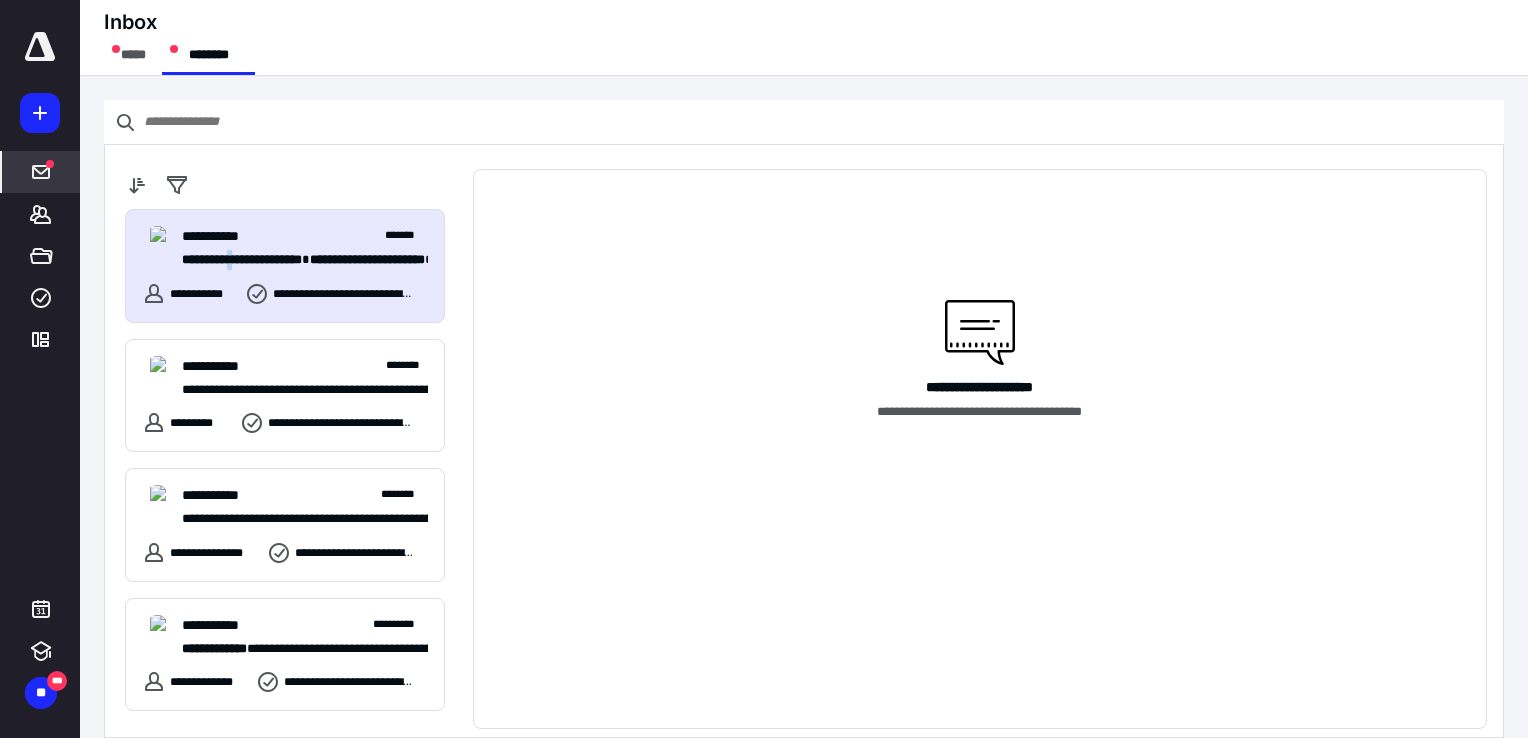 click on "**********" at bounding box center [242, 259] 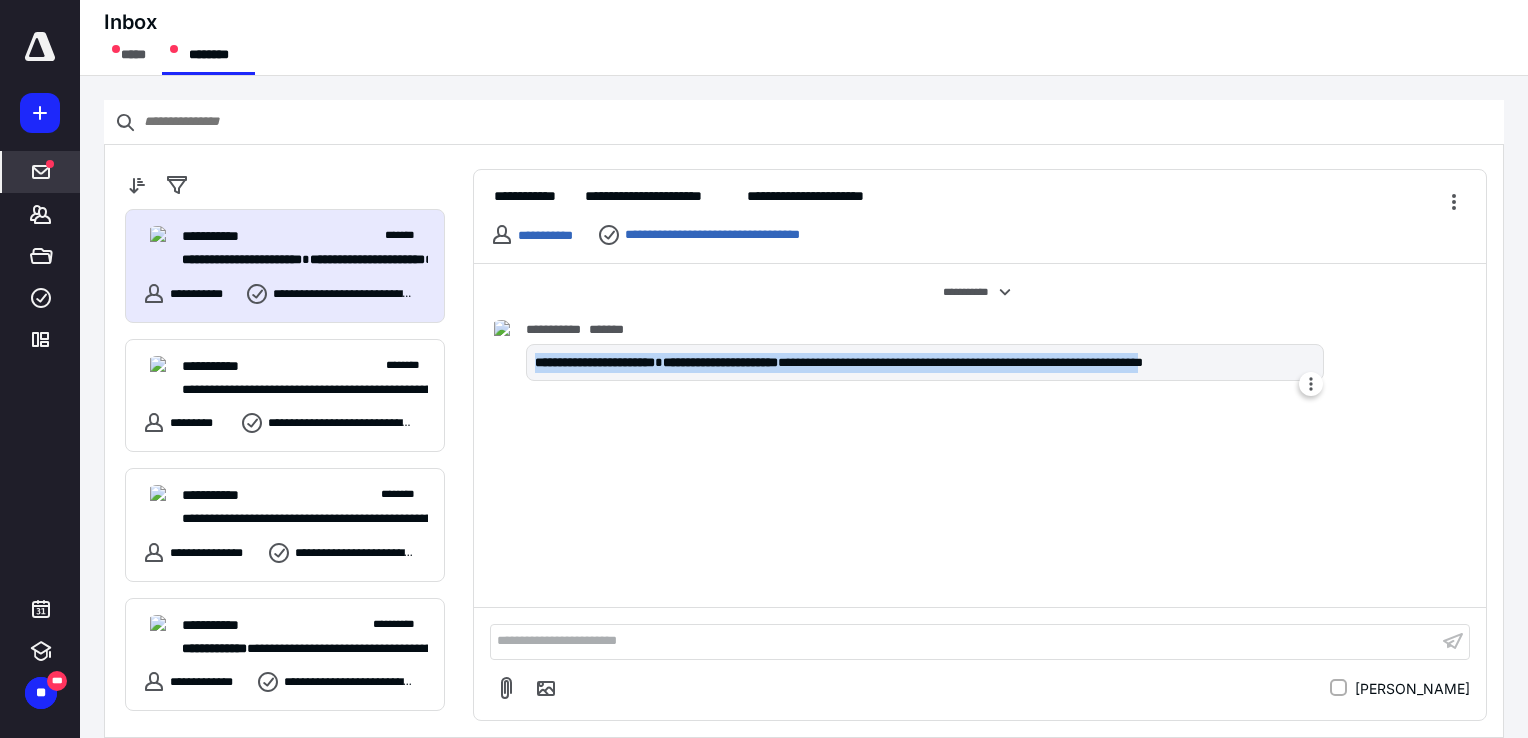 drag, startPoint x: 536, startPoint y: 357, endPoint x: 1310, endPoint y: 346, distance: 774.0782 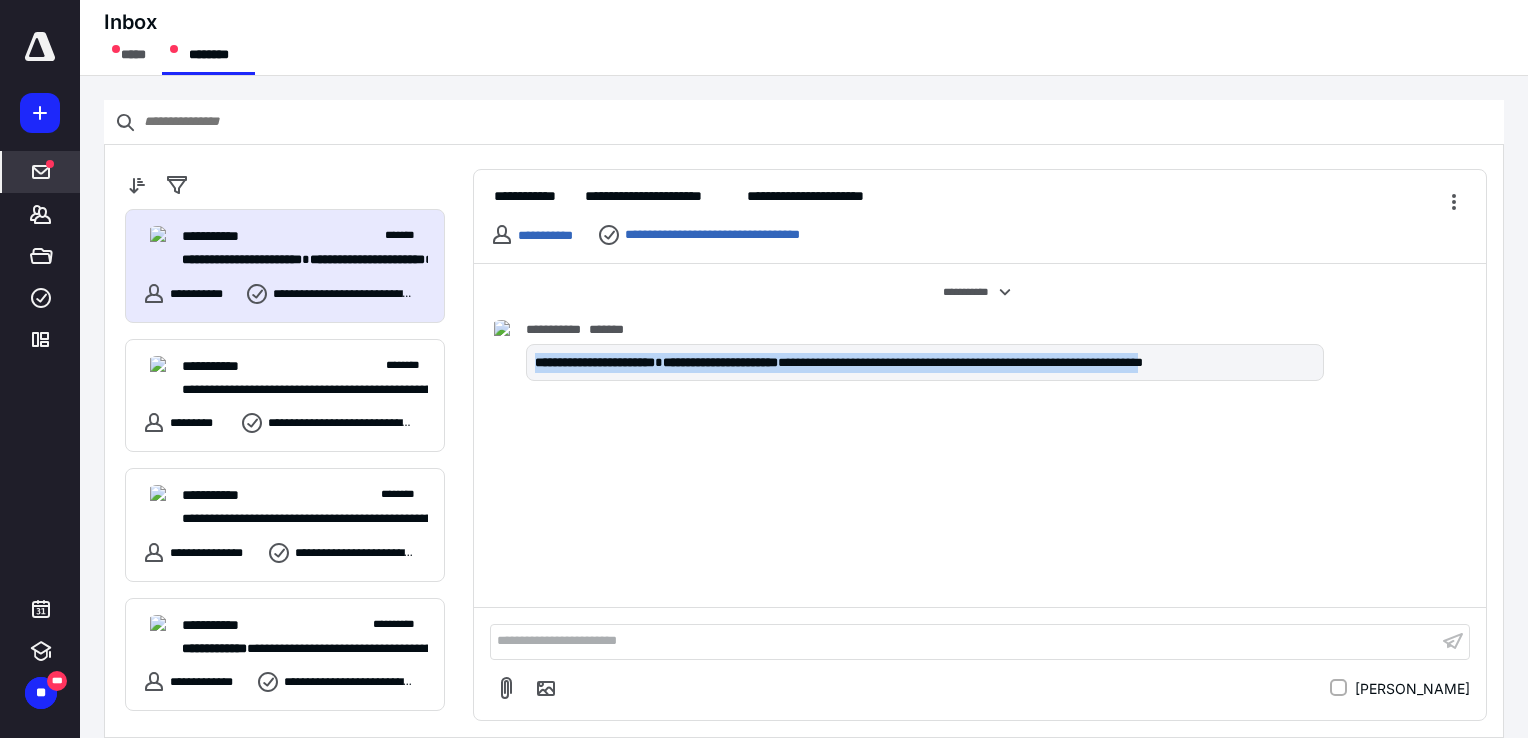 copy on "**********" 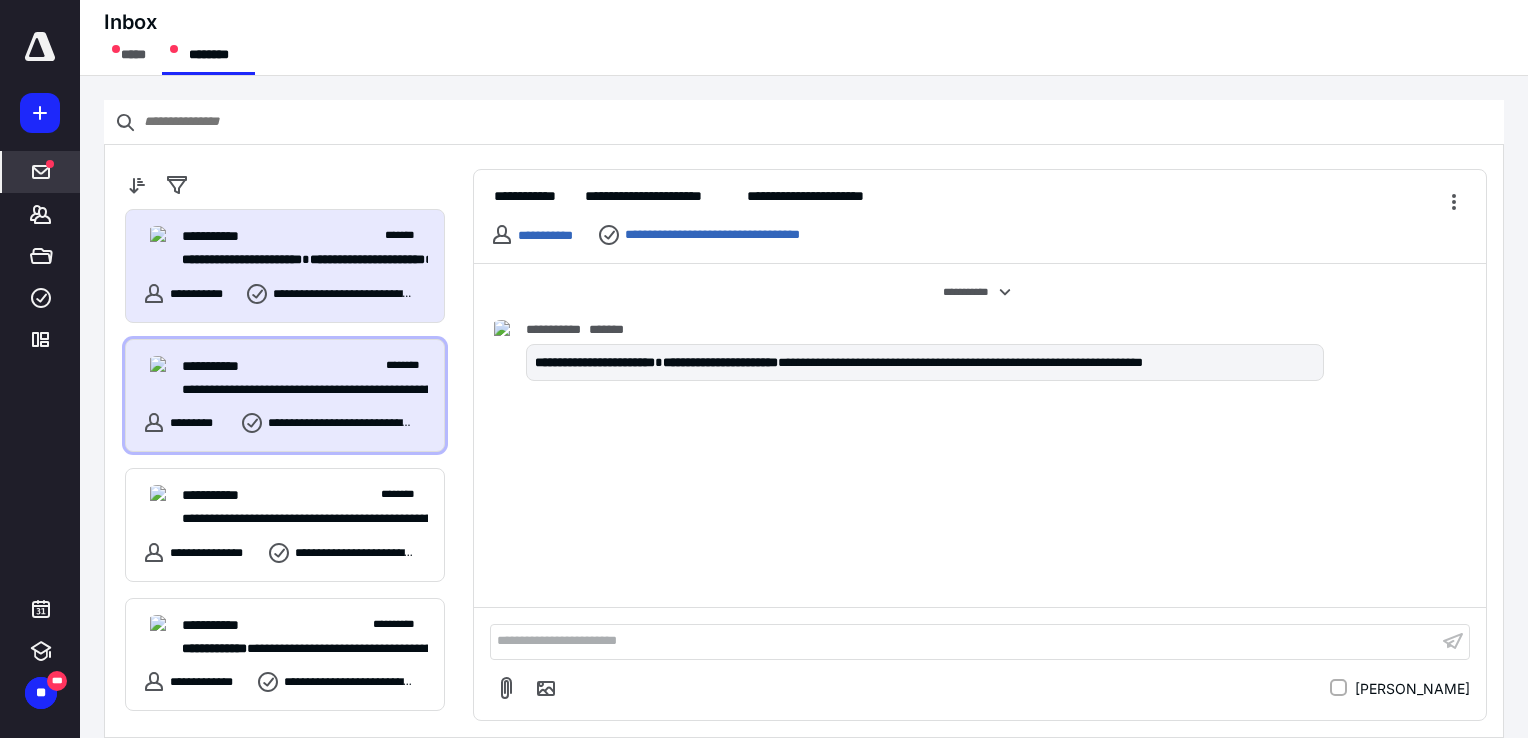 click on "**********" at bounding box center (297, 390) 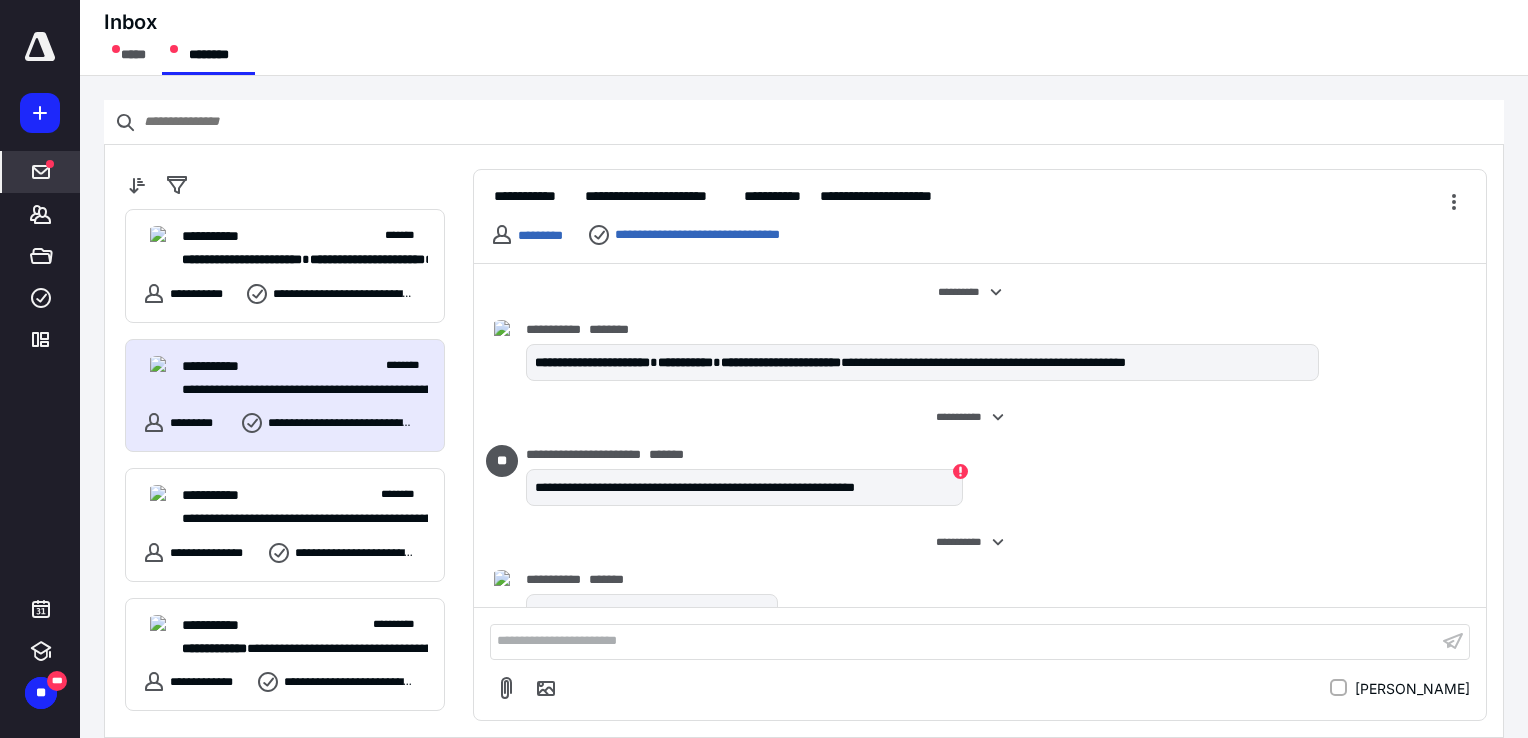 scroll, scrollTop: 164, scrollLeft: 0, axis: vertical 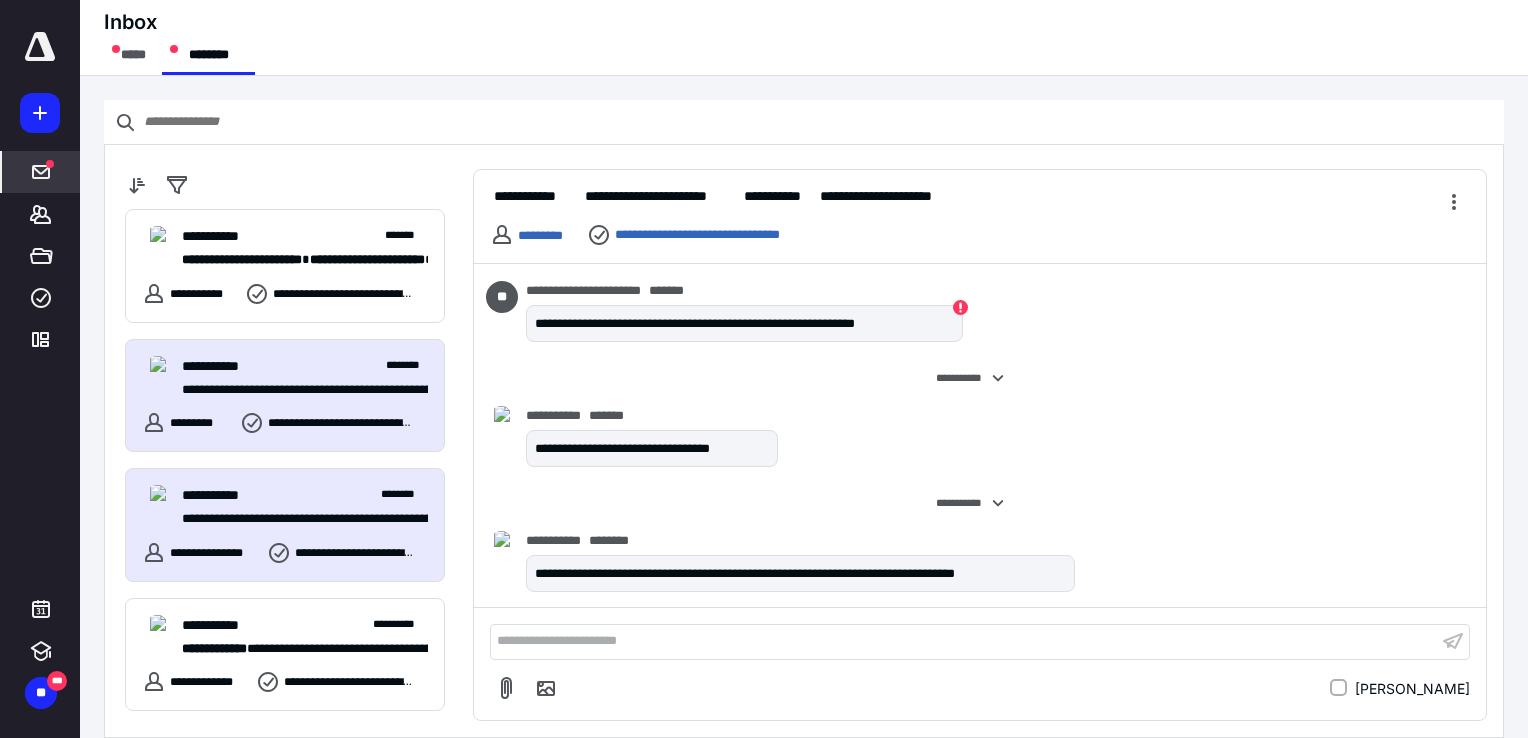 click on "**********" at bounding box center (297, 519) 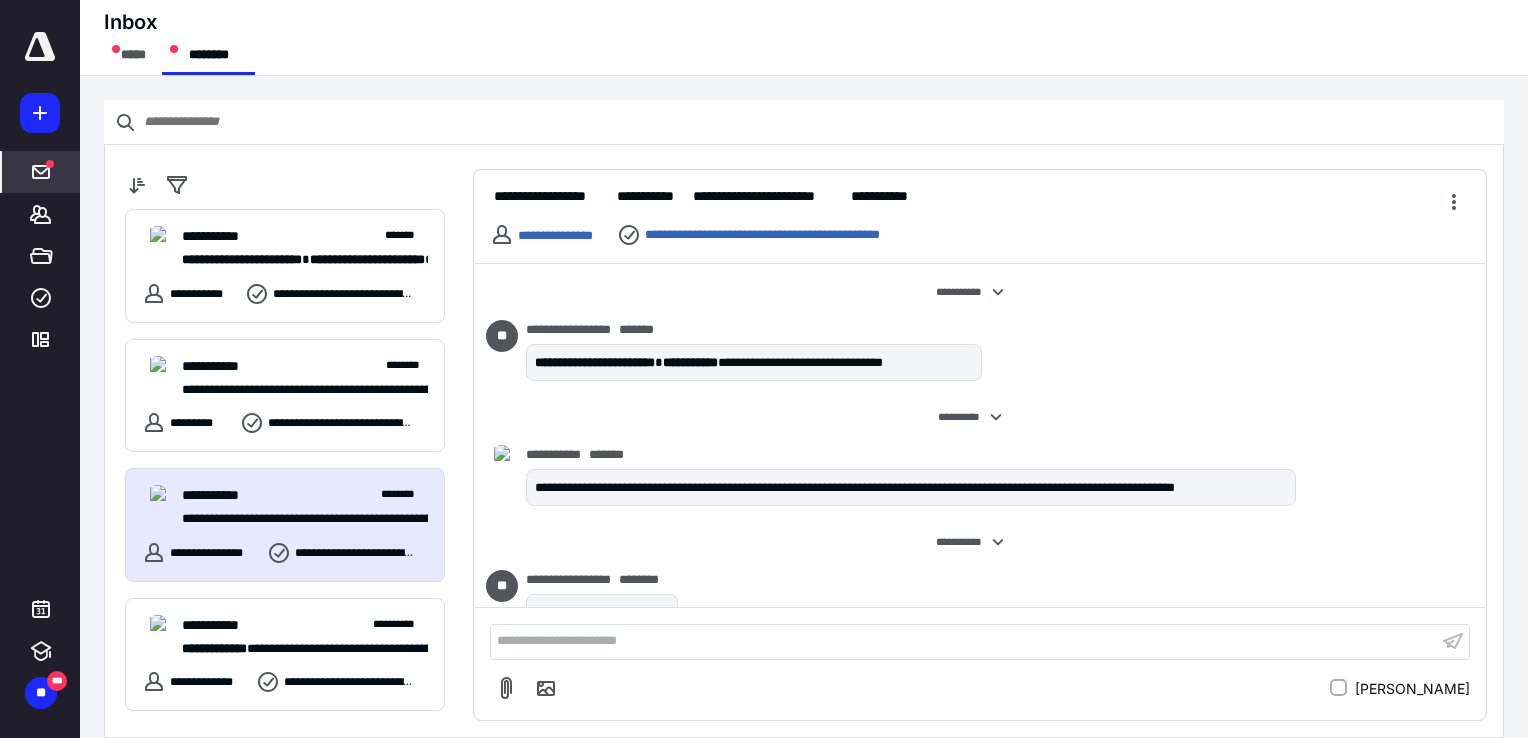 scroll, scrollTop: 771, scrollLeft: 0, axis: vertical 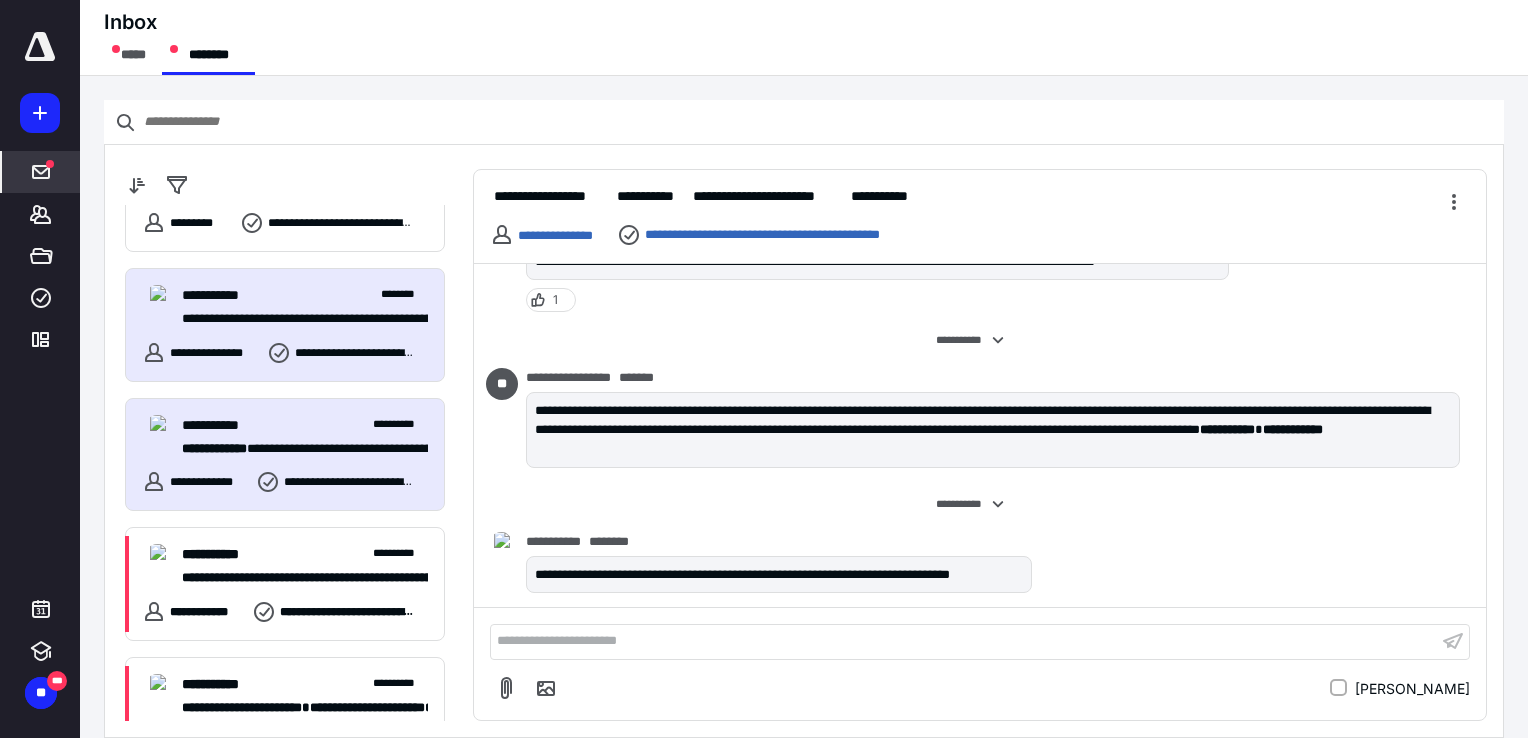 click on "**********" at bounding box center (285, 455) 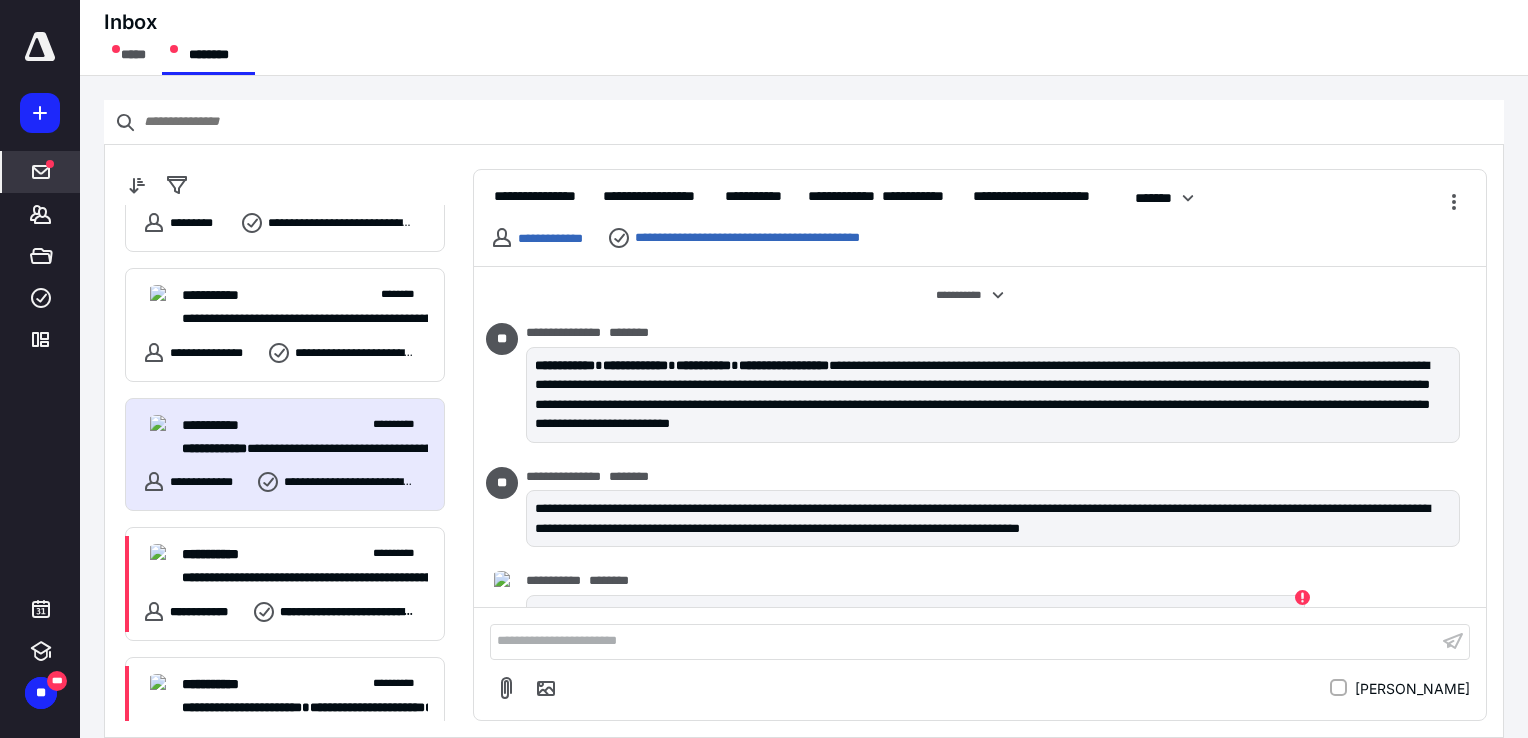 scroll, scrollTop: 796, scrollLeft: 0, axis: vertical 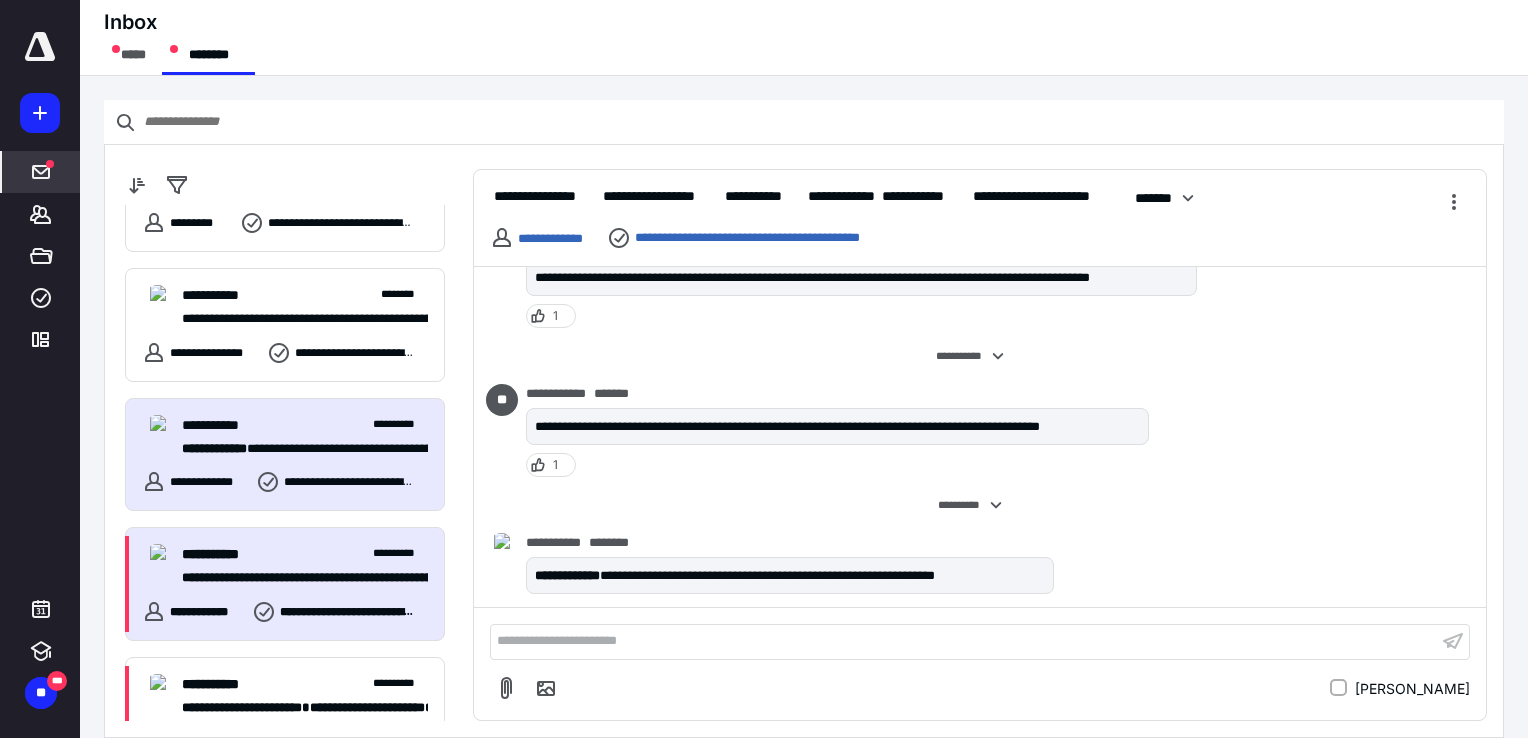 click on "**********" at bounding box center [297, 578] 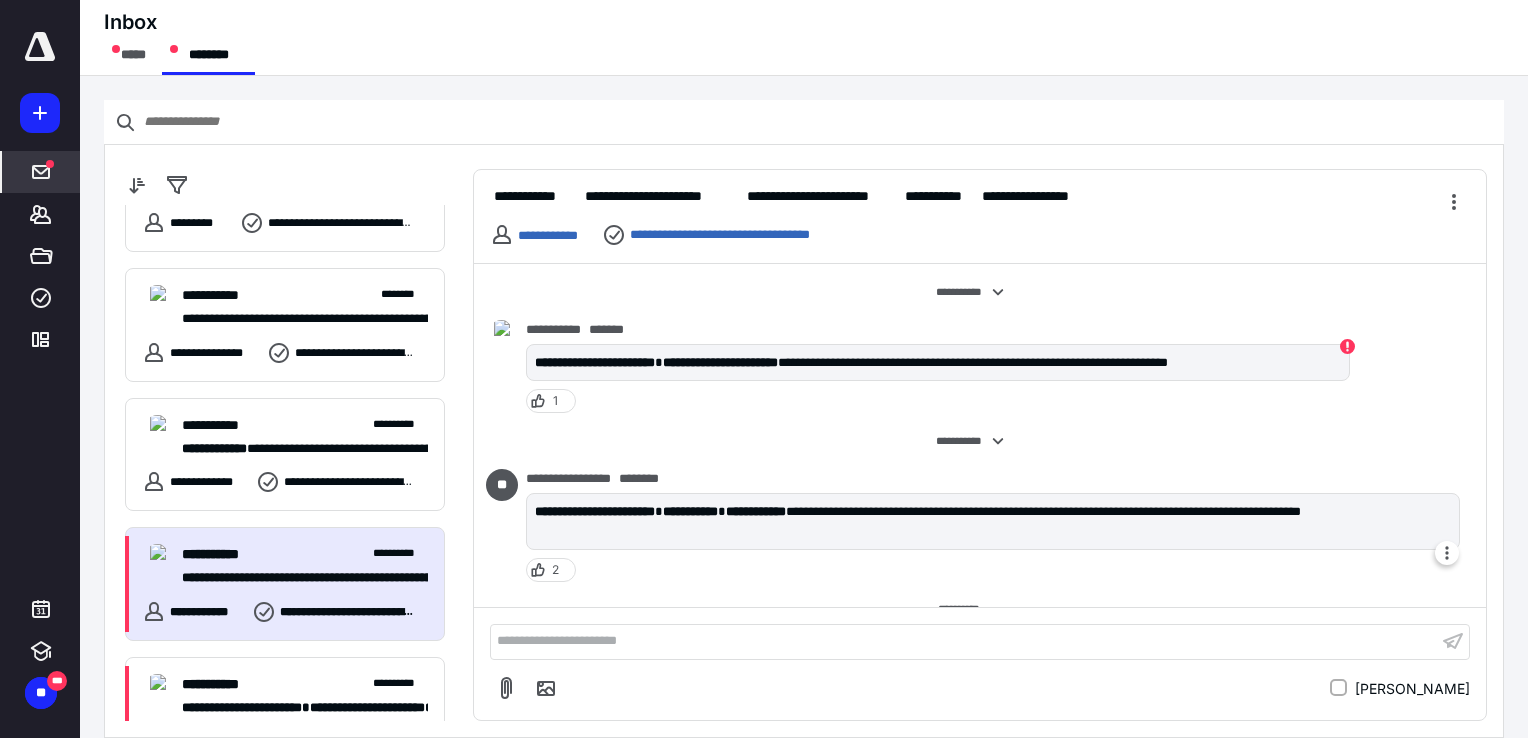 scroll, scrollTop: 437, scrollLeft: 0, axis: vertical 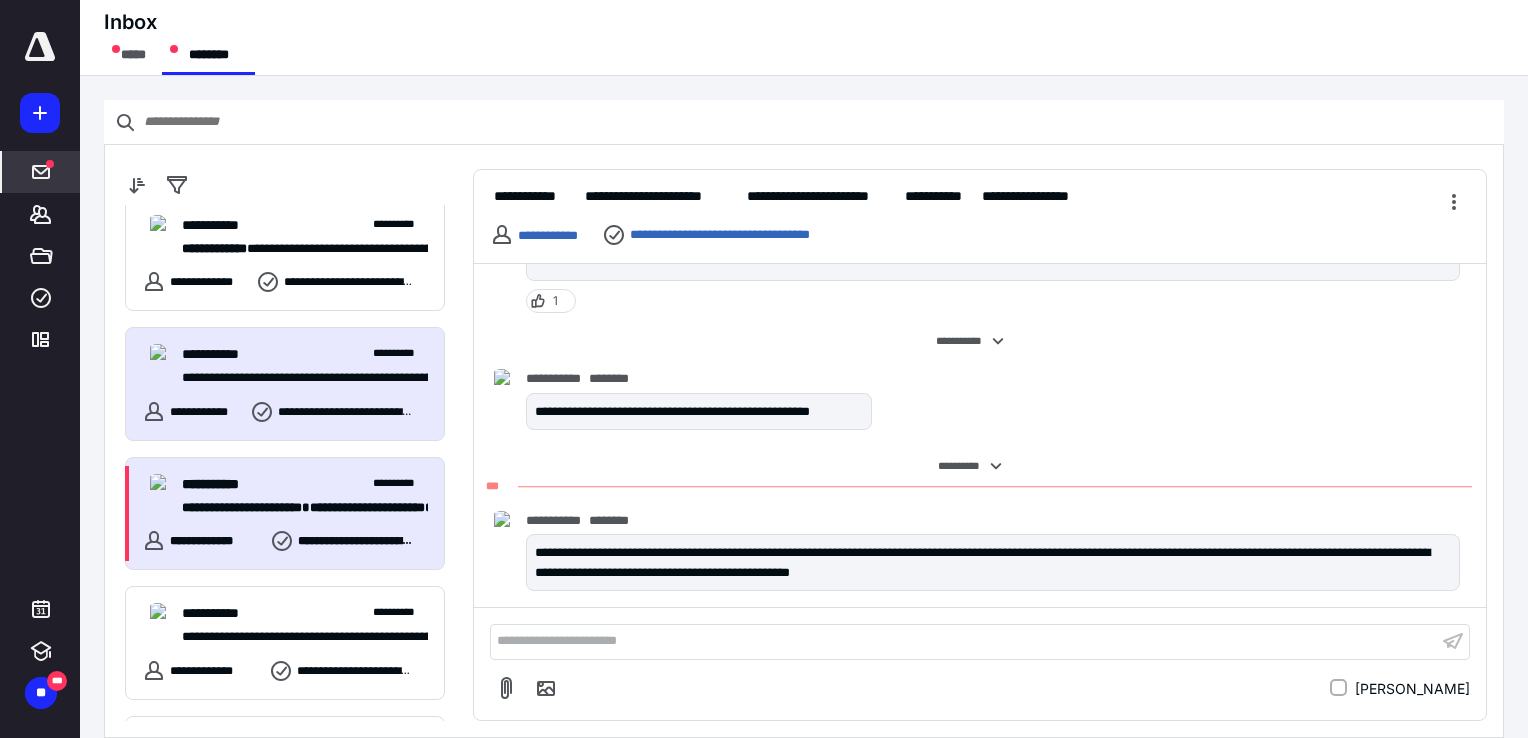 click on "**********" at bounding box center [242, 507] 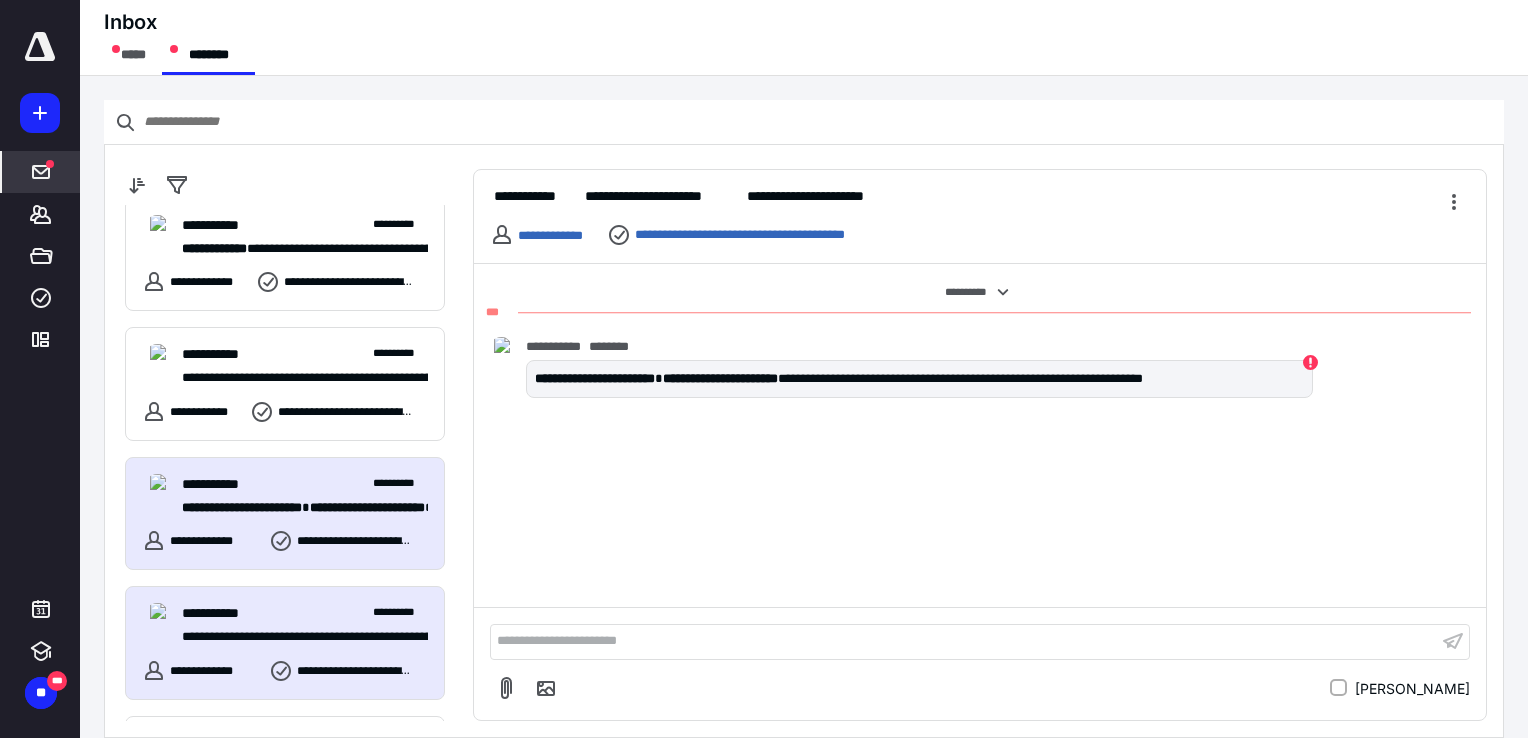 click on "**********" at bounding box center (297, 637) 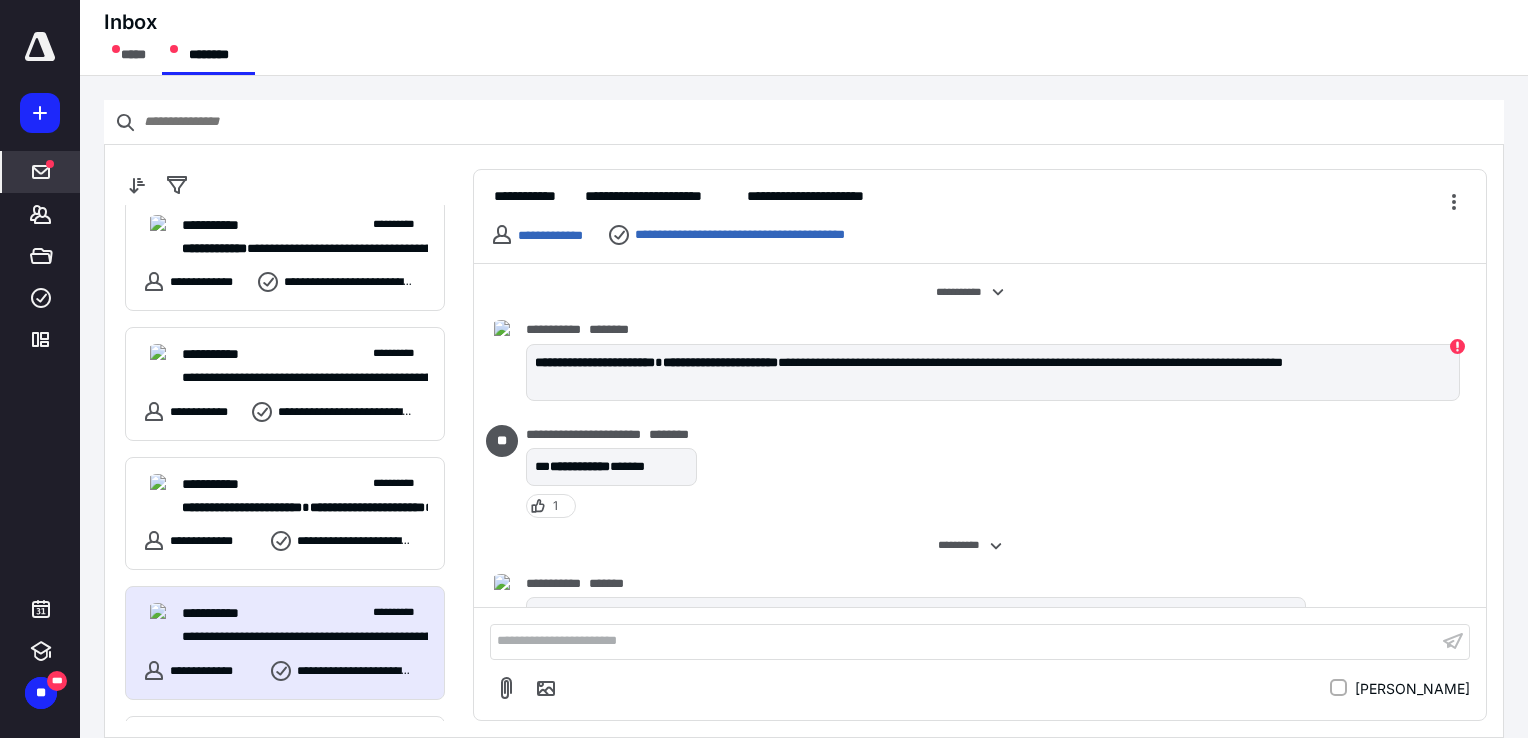 scroll, scrollTop: 148, scrollLeft: 0, axis: vertical 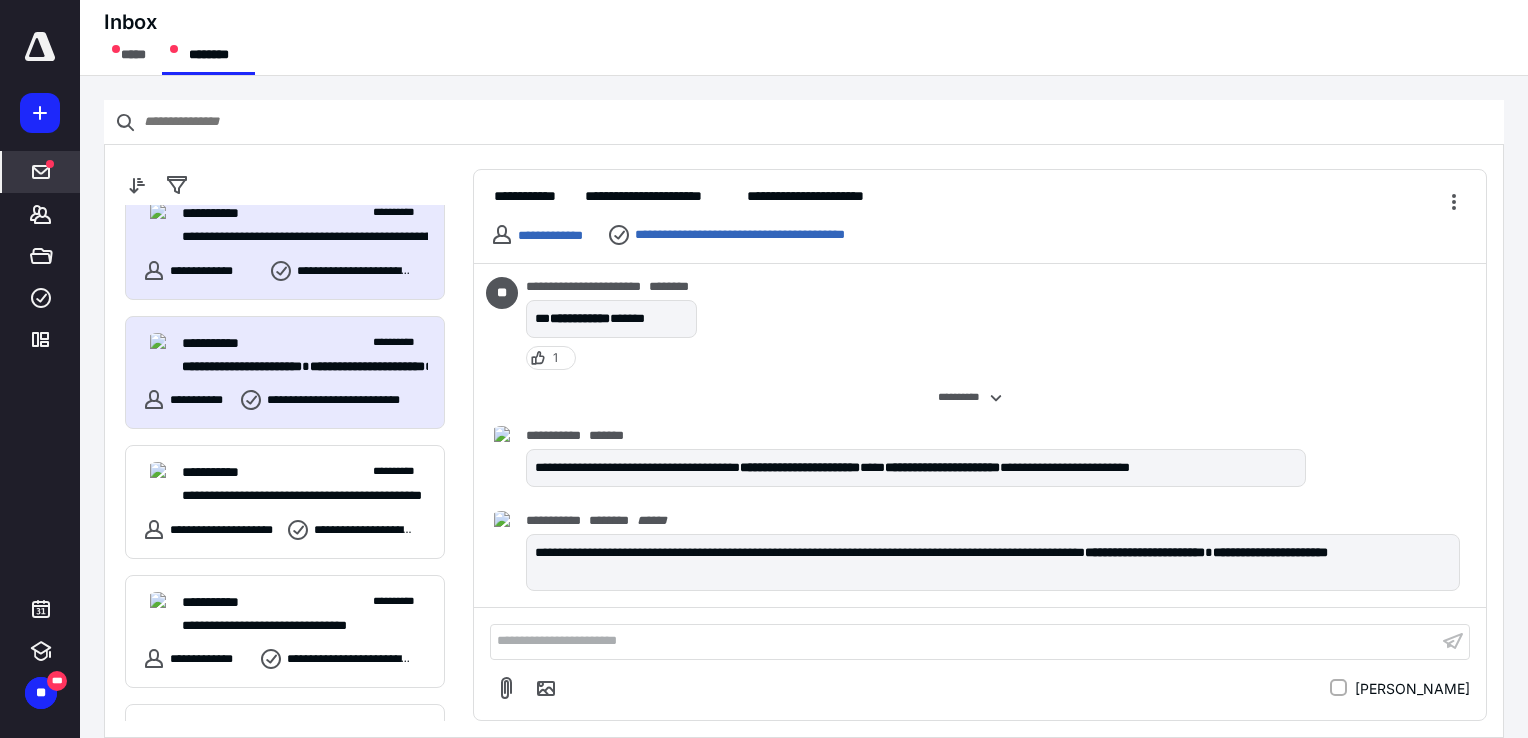 click on "**********" at bounding box center (242, 366) 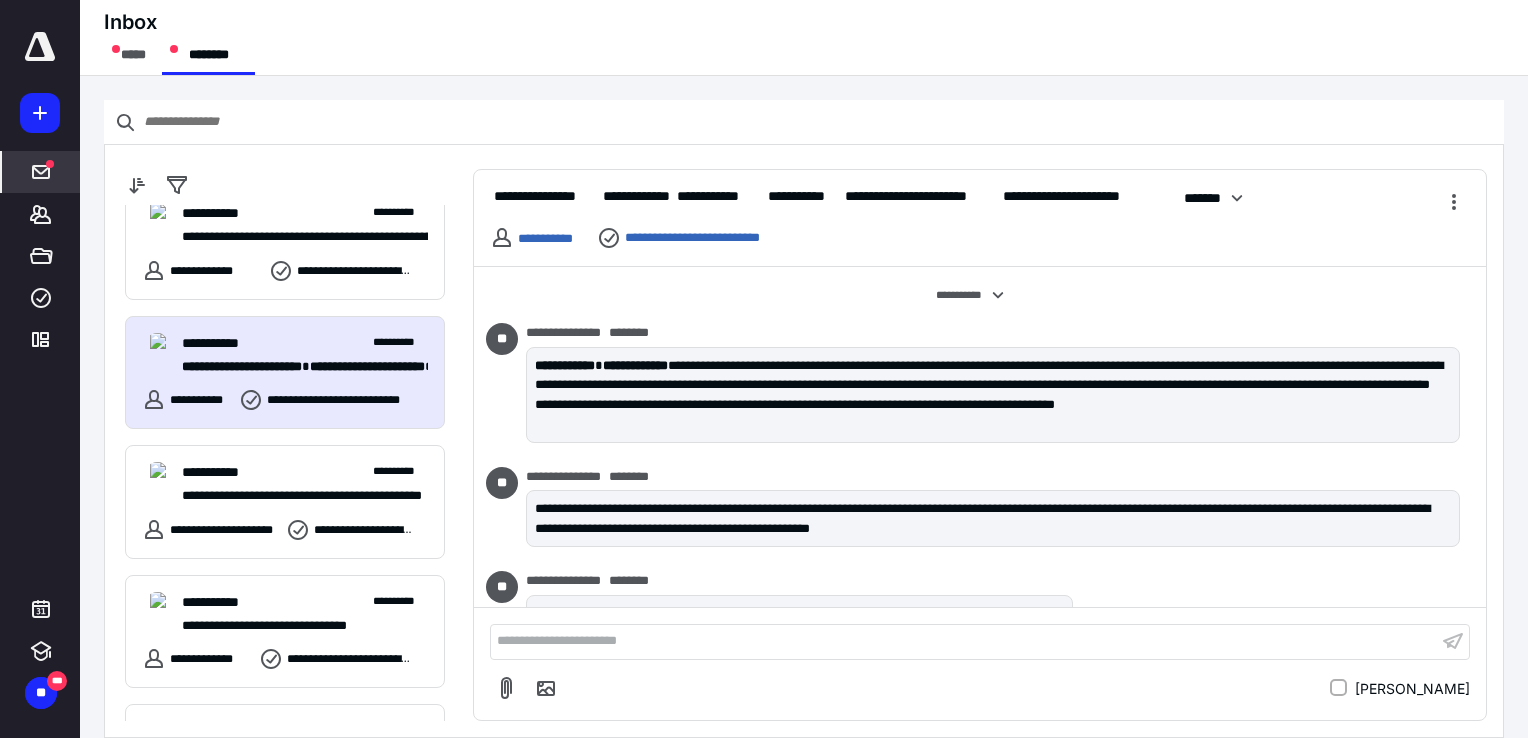 scroll, scrollTop: 2831, scrollLeft: 0, axis: vertical 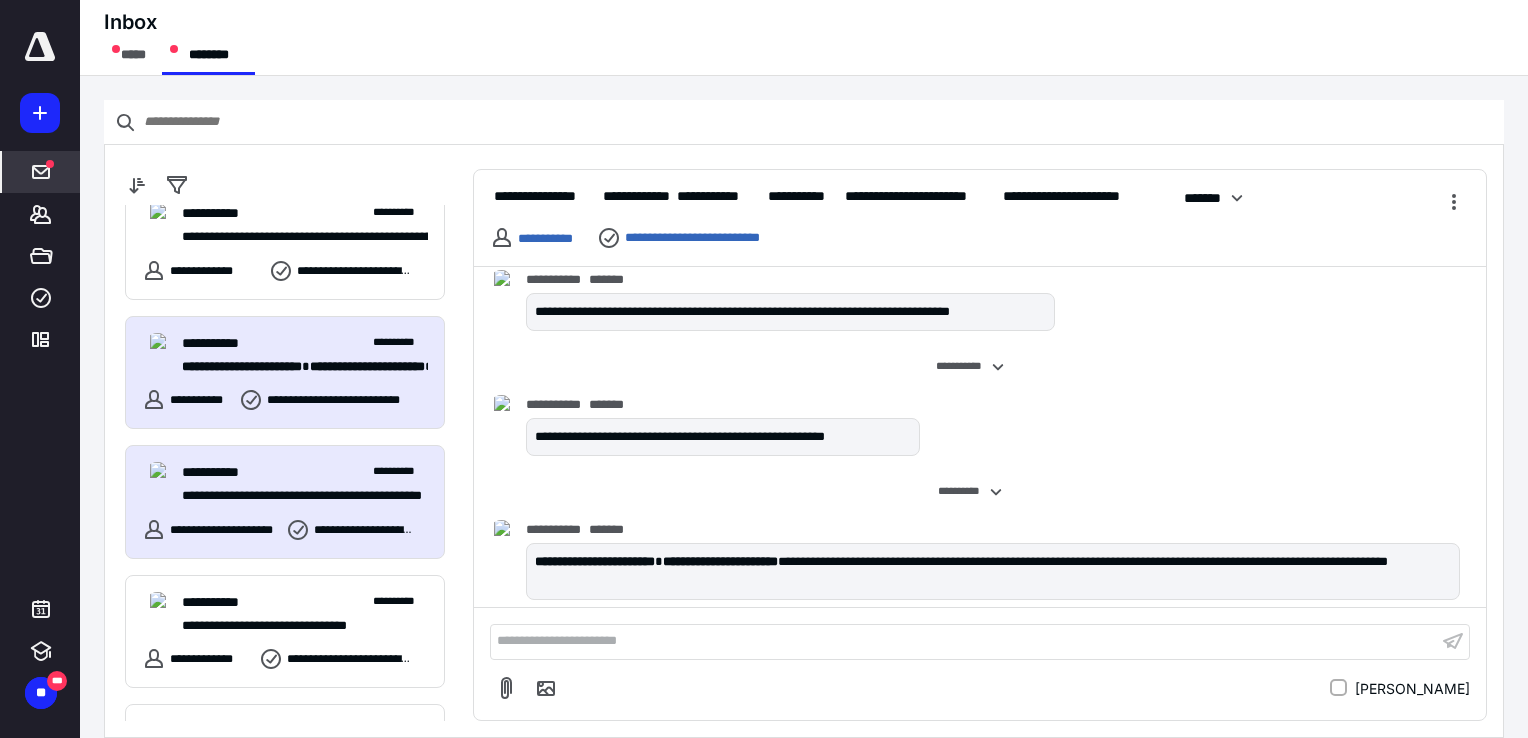 click on "**********" at bounding box center (297, 496) 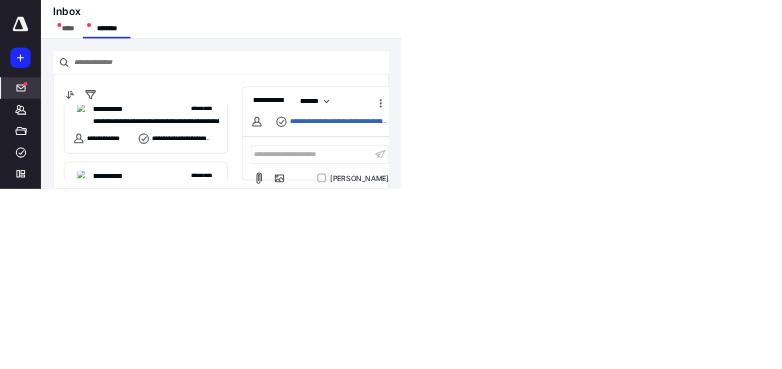 scroll, scrollTop: 833, scrollLeft: 0, axis: vertical 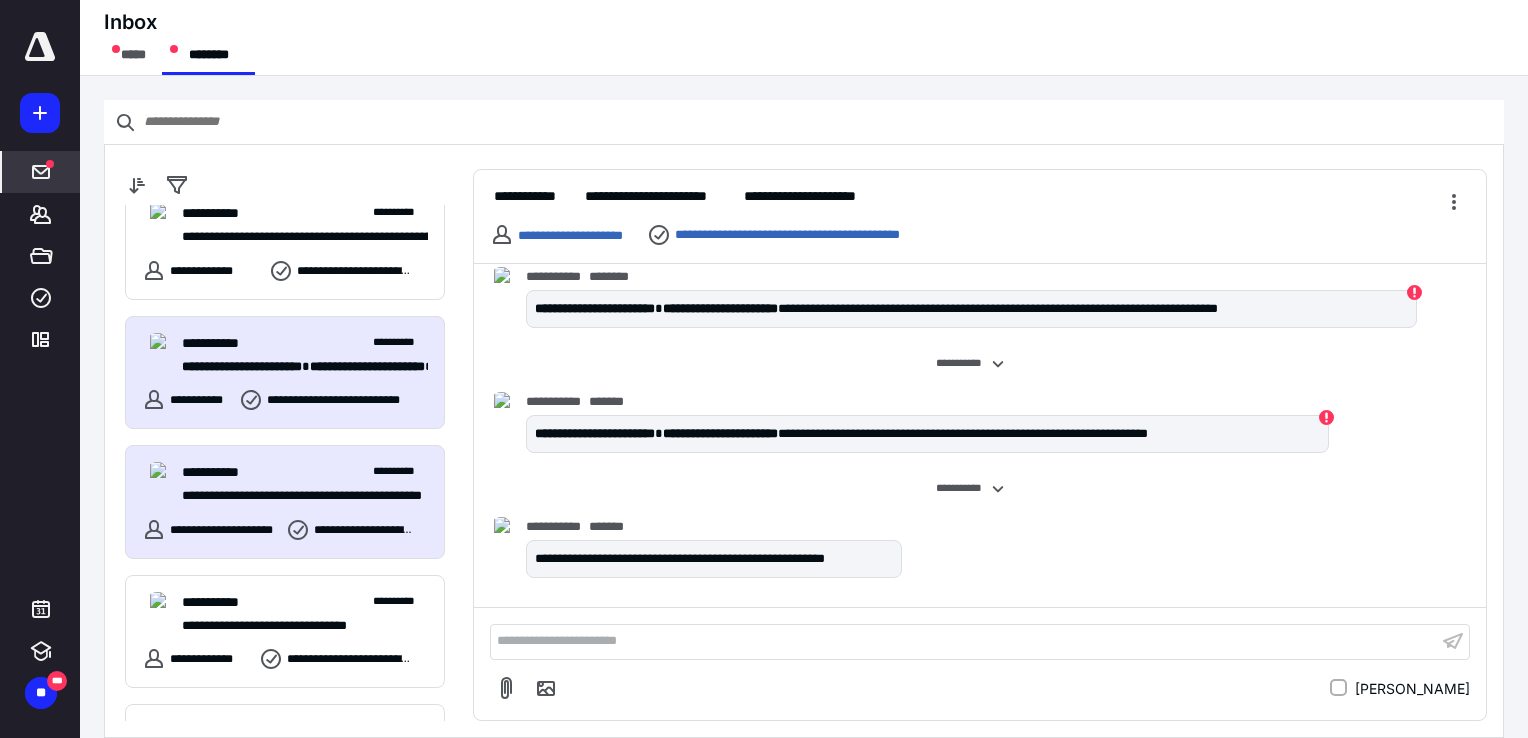 click on "**********" at bounding box center (285, 373) 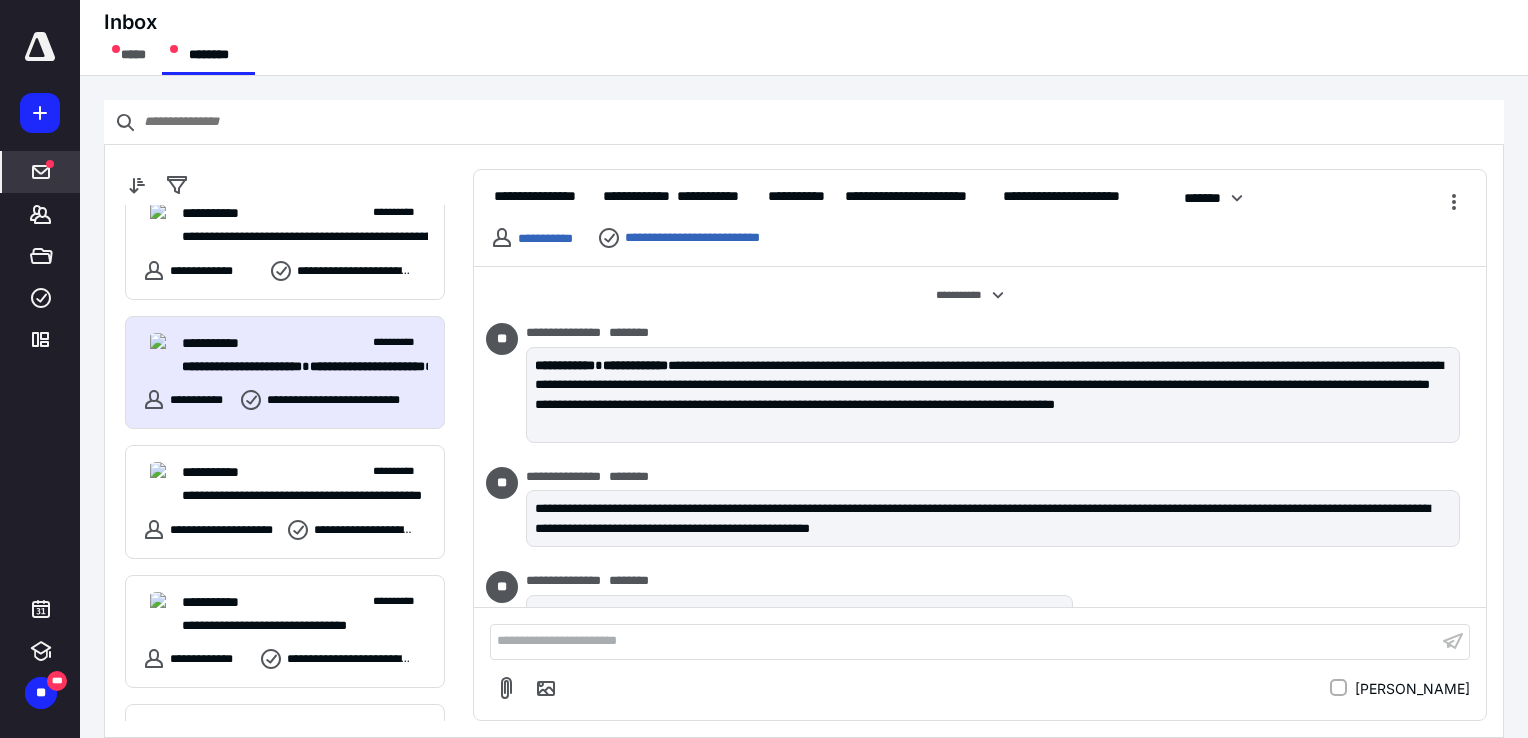 scroll, scrollTop: 2831, scrollLeft: 0, axis: vertical 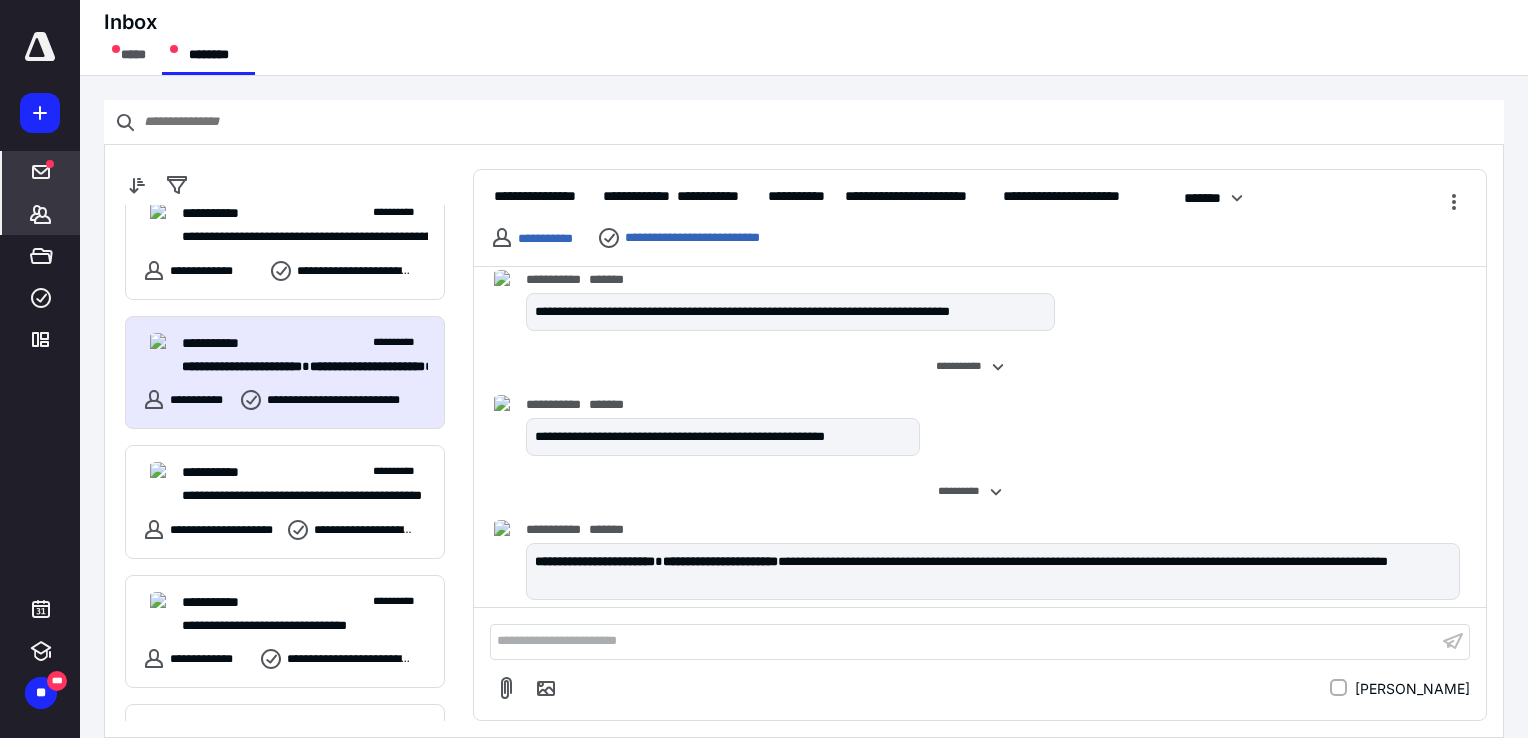 click 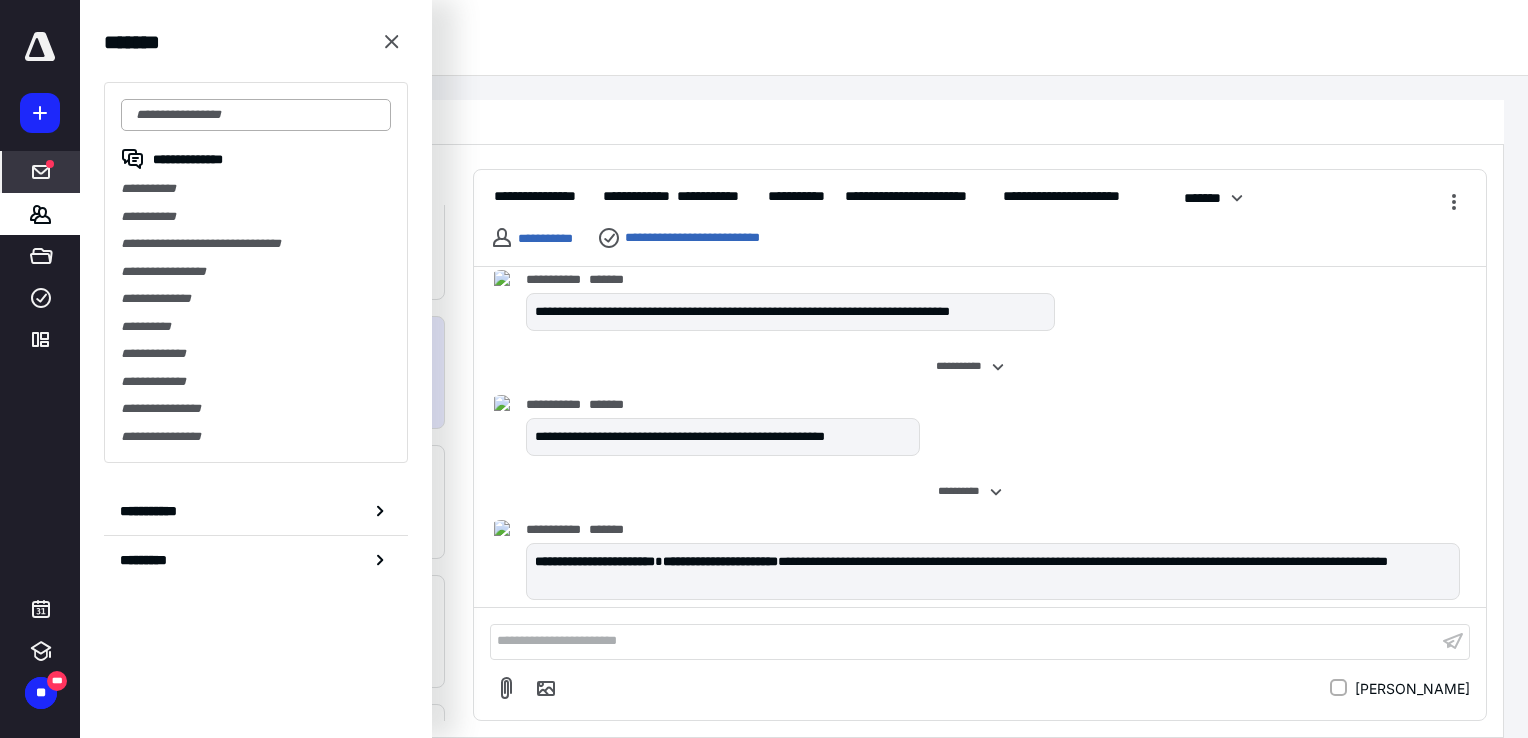 click at bounding box center (256, 115) 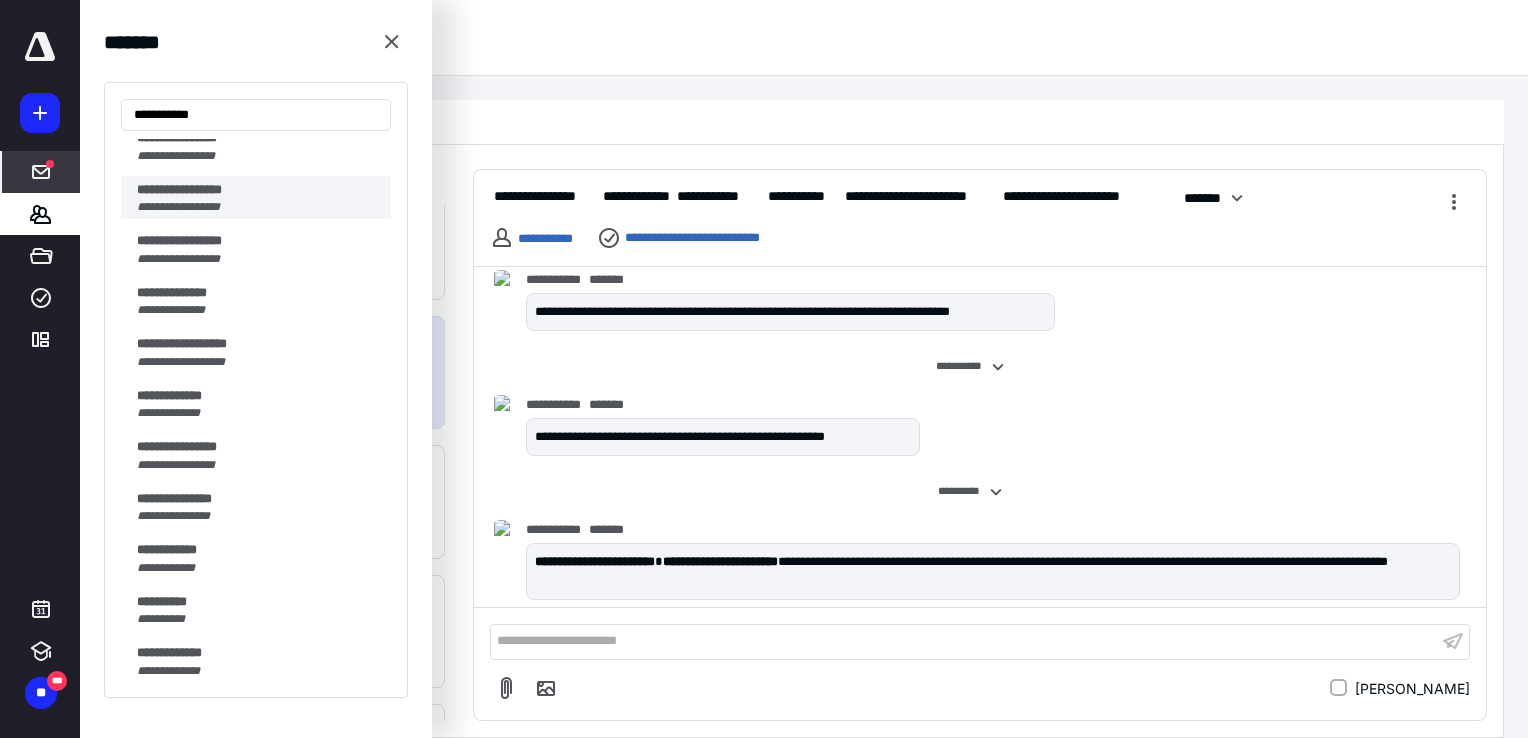 scroll, scrollTop: 200, scrollLeft: 0, axis: vertical 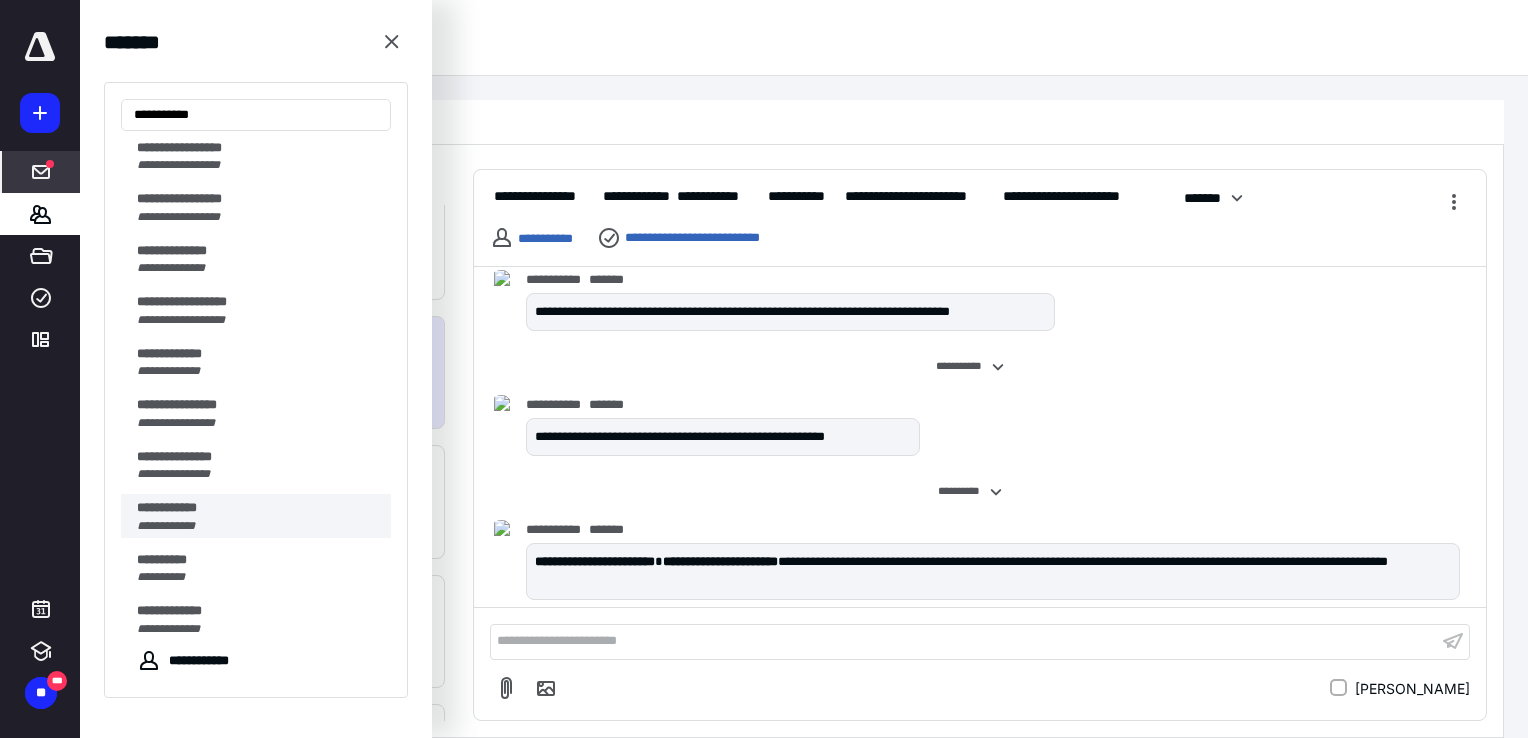 type on "**********" 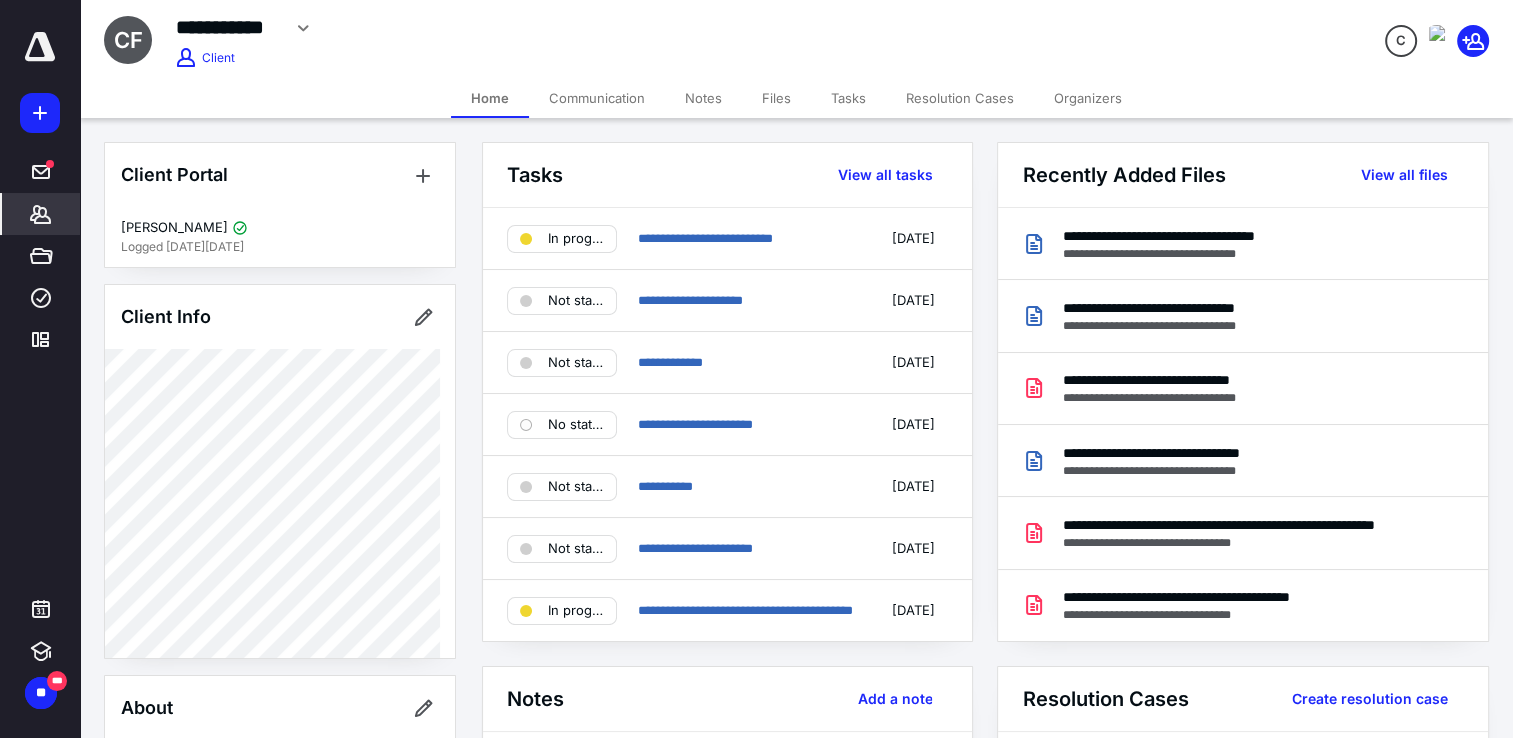 click on "Files" at bounding box center (776, 98) 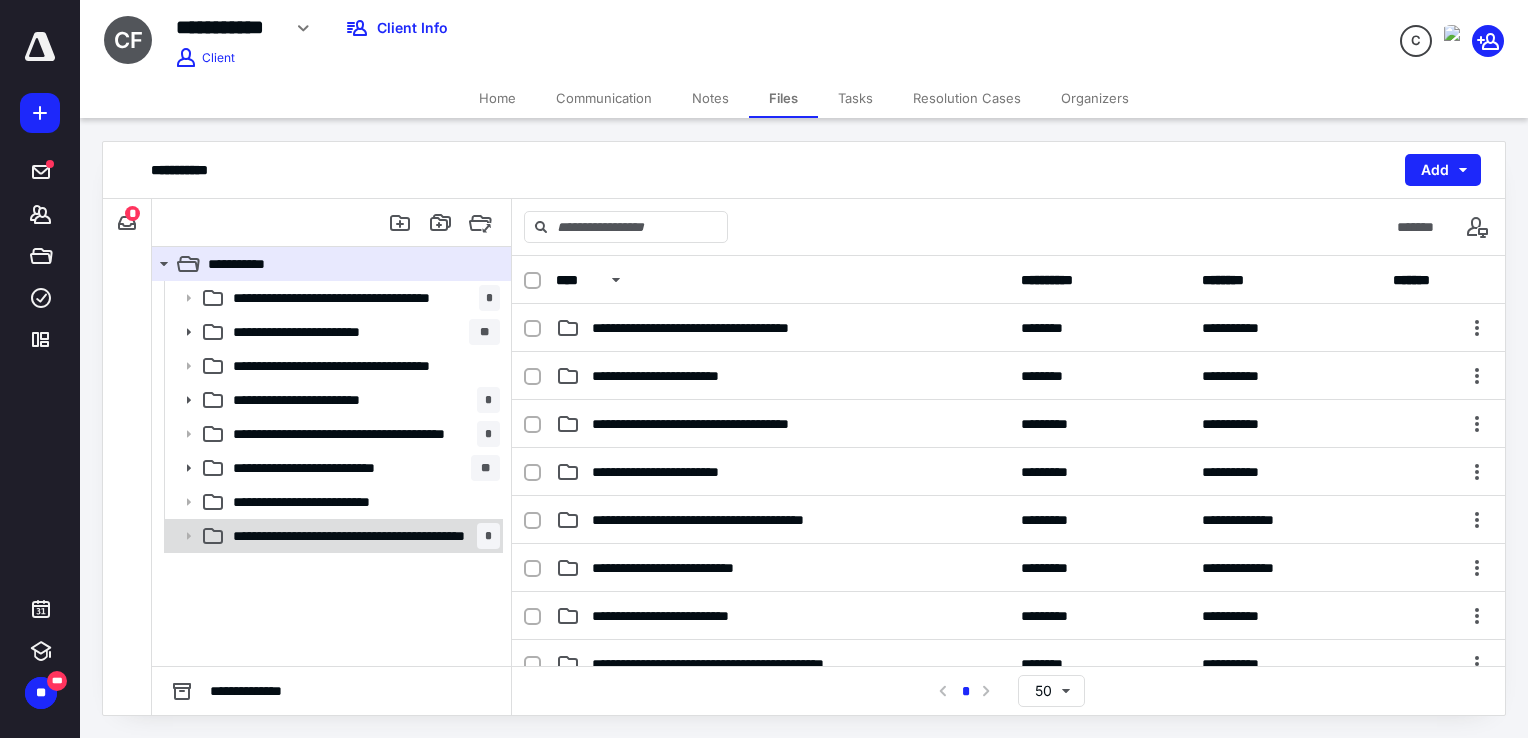 click on "**********" at bounding box center [355, 536] 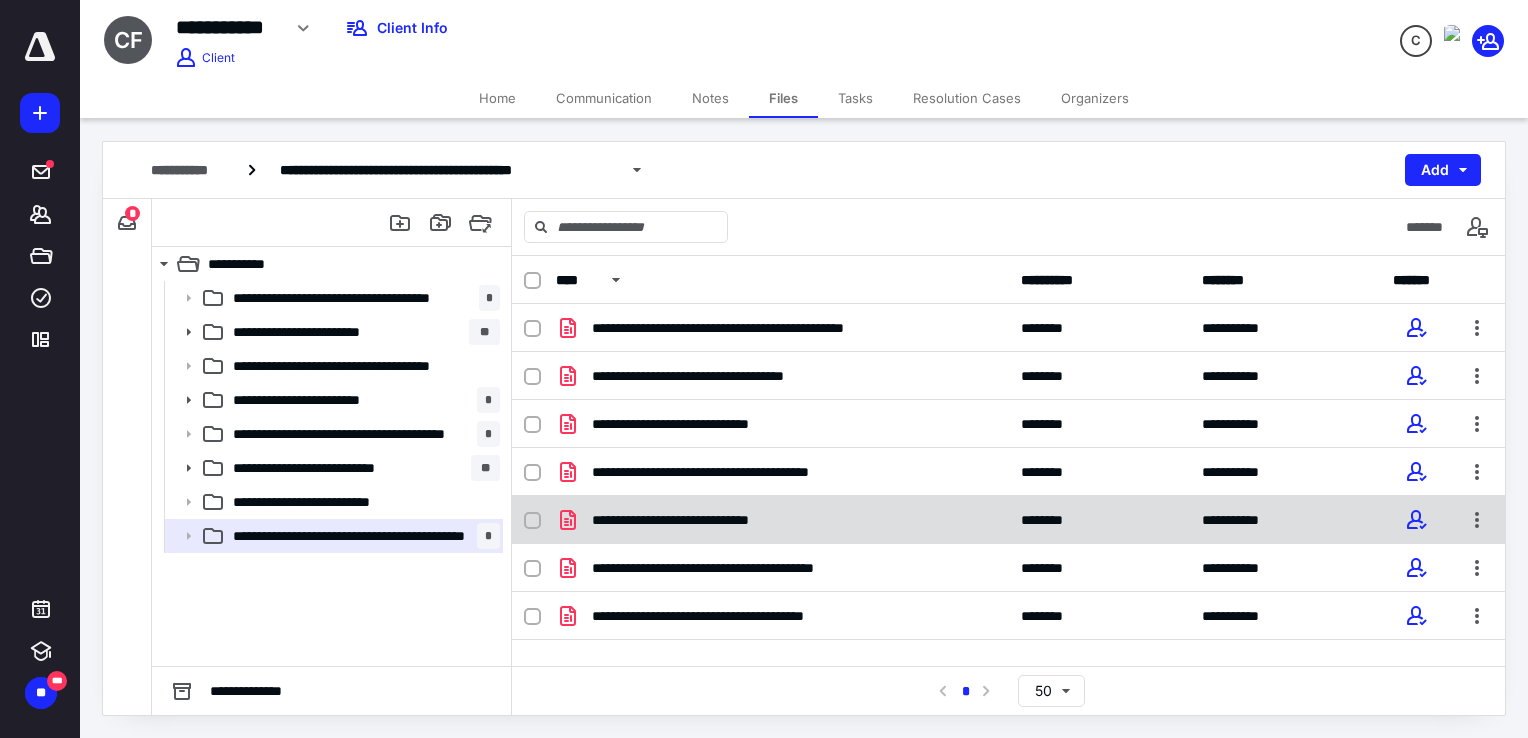 click 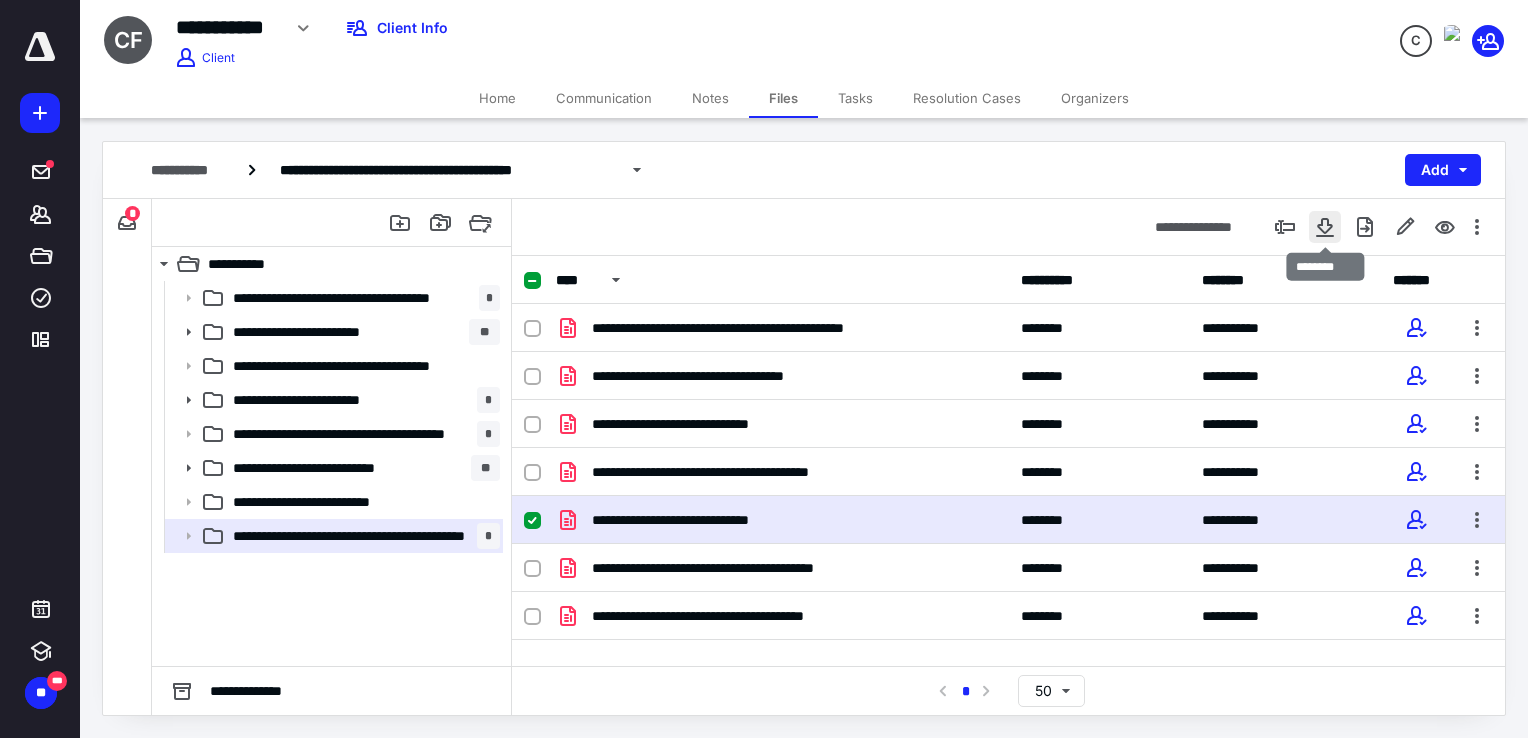 click at bounding box center [1325, 227] 